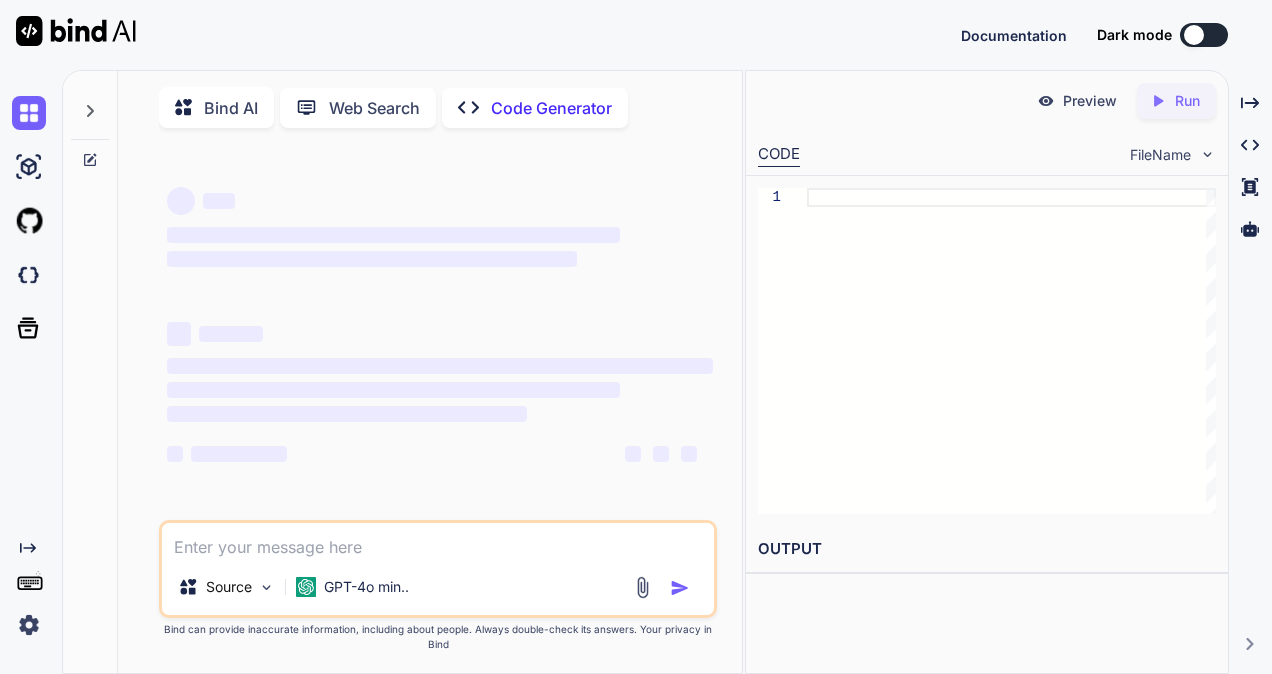 scroll, scrollTop: 0, scrollLeft: 0, axis: both 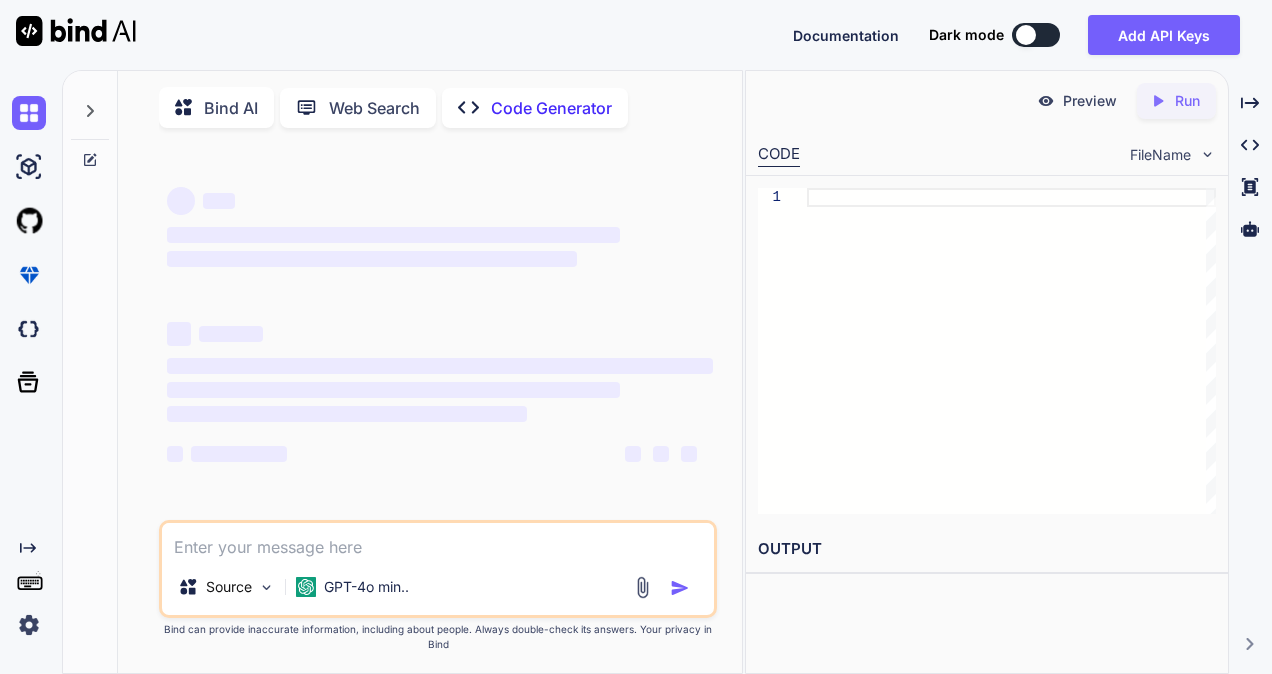 click at bounding box center [438, 541] 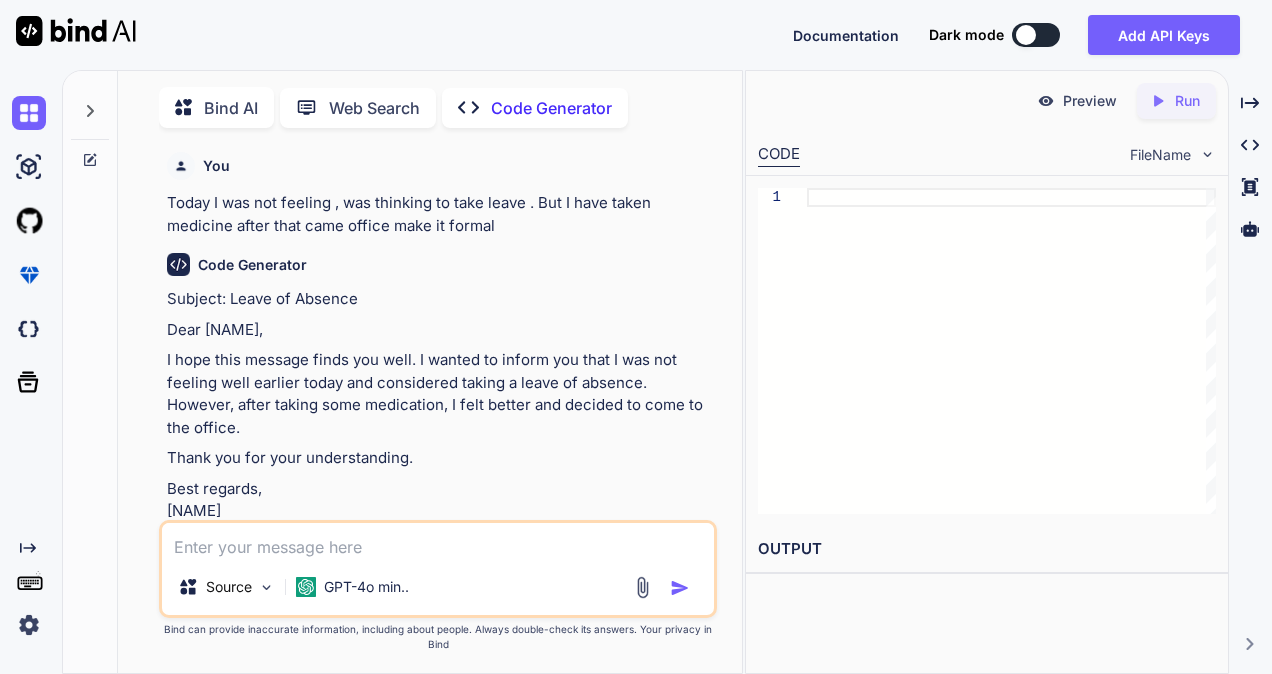 scroll, scrollTop: 235, scrollLeft: 0, axis: vertical 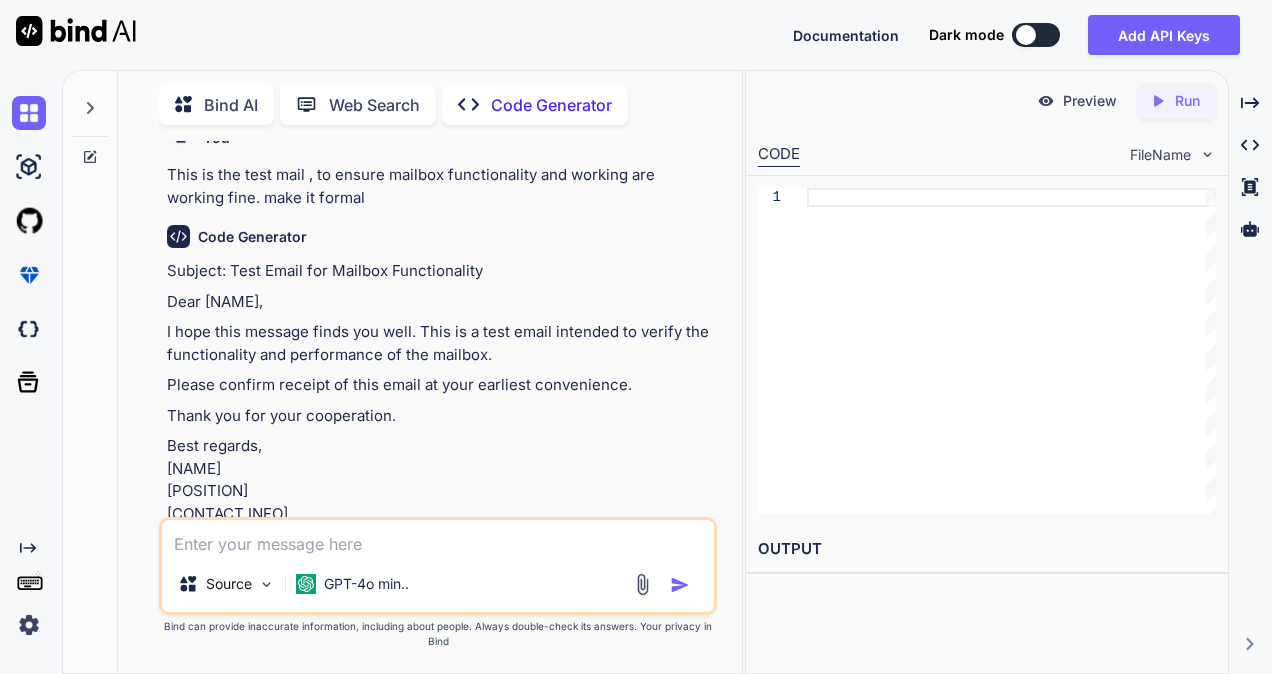 paste on "Dear Team,
I want to access binge videos on my laptop, since past few days I wasn't be able to access it . It is affecting my work , sometime I have to watch tutorials for ticket resolution , It is fast and convienet way to work . Kindly check and do the needful" 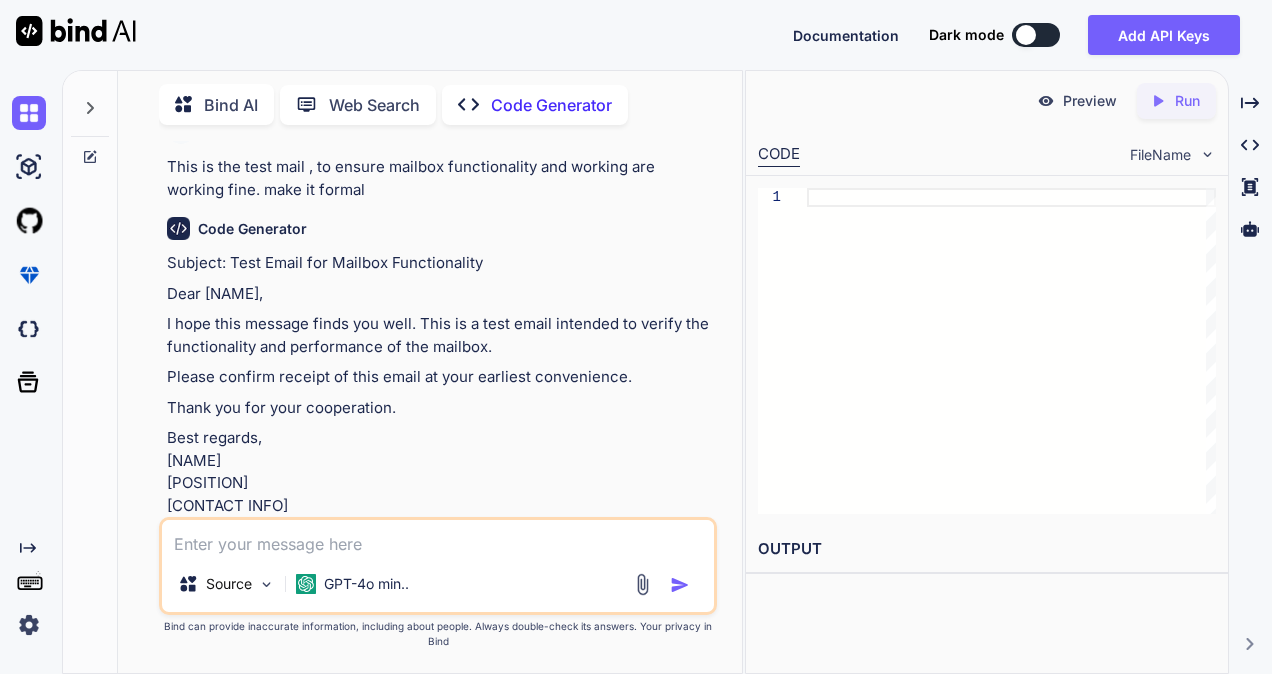 type on "Dear Team,
I want to access binge videos on my laptop, since past few days I wasn't be able to access it . It is affecting my work , sometime I have to watch tutorials for ticket resolution , It is fast and convienet way to work . Kindly check and do the needful" 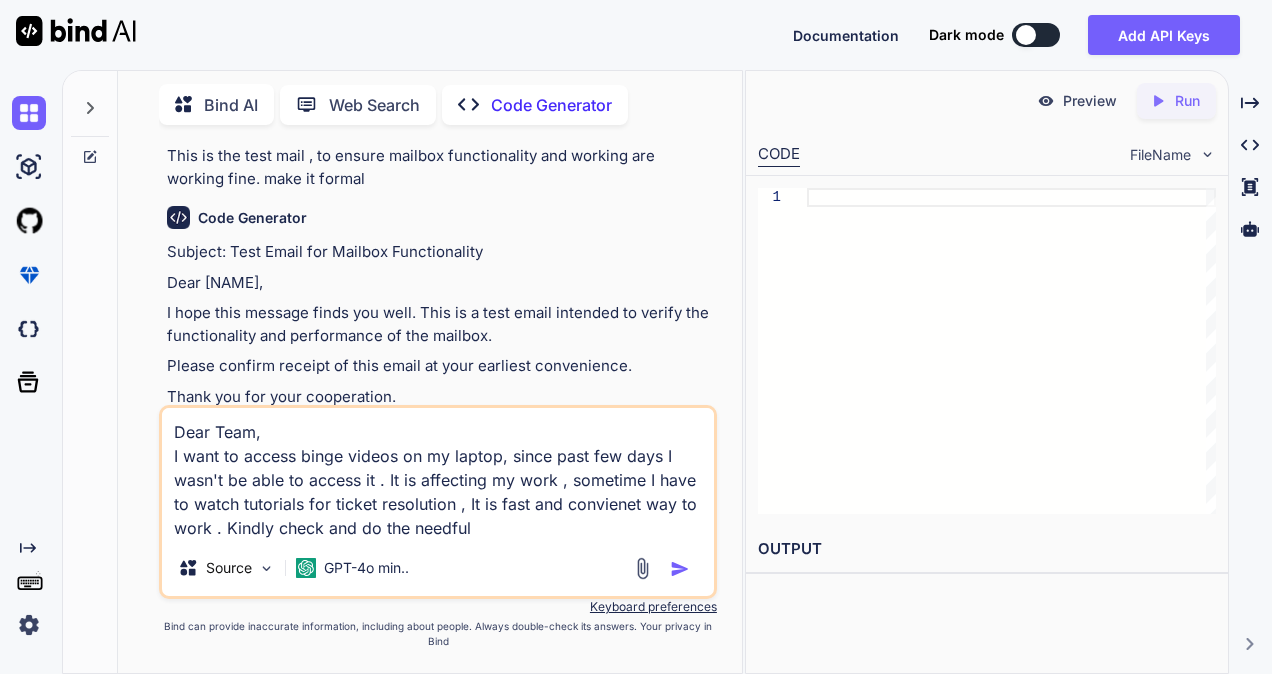 type on "x" 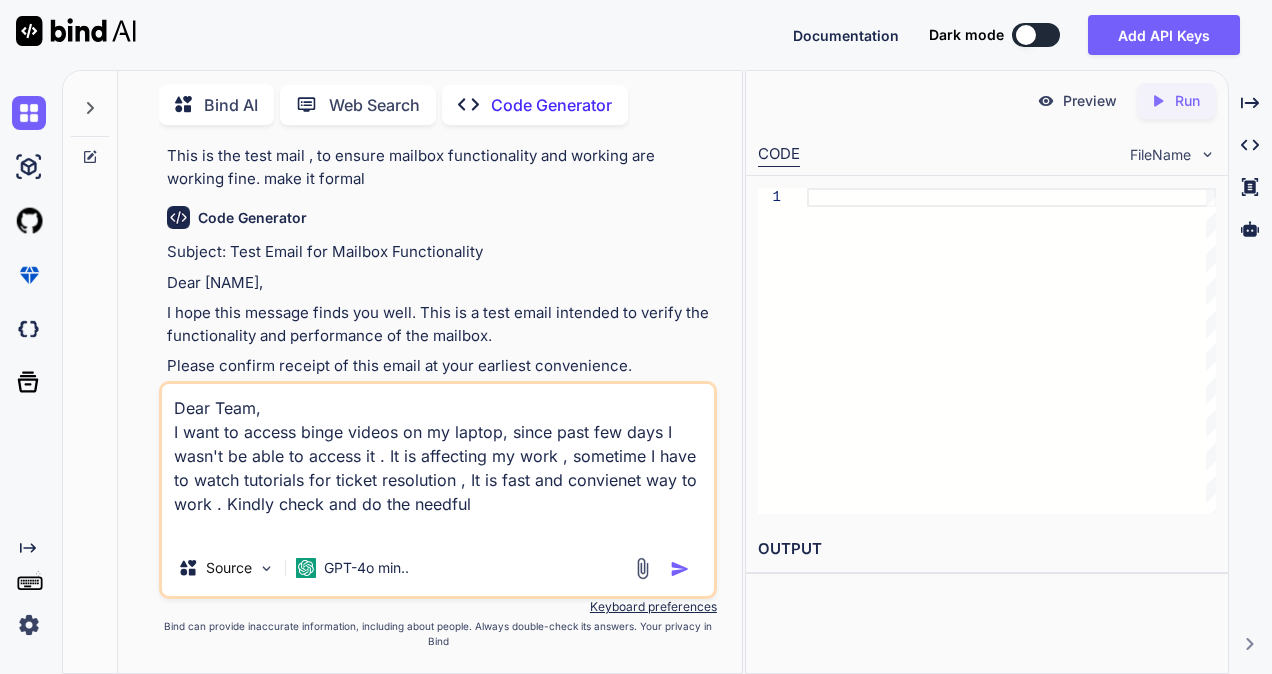 type on "Dear Team,
I want to access binge videos on my laptop, since past few days I wasn't be able to access it . It is affecting my work , sometime I have to watch tutorials for ticket resolution , It is fast and convienet way to work . Kindly check and do the needful
m" 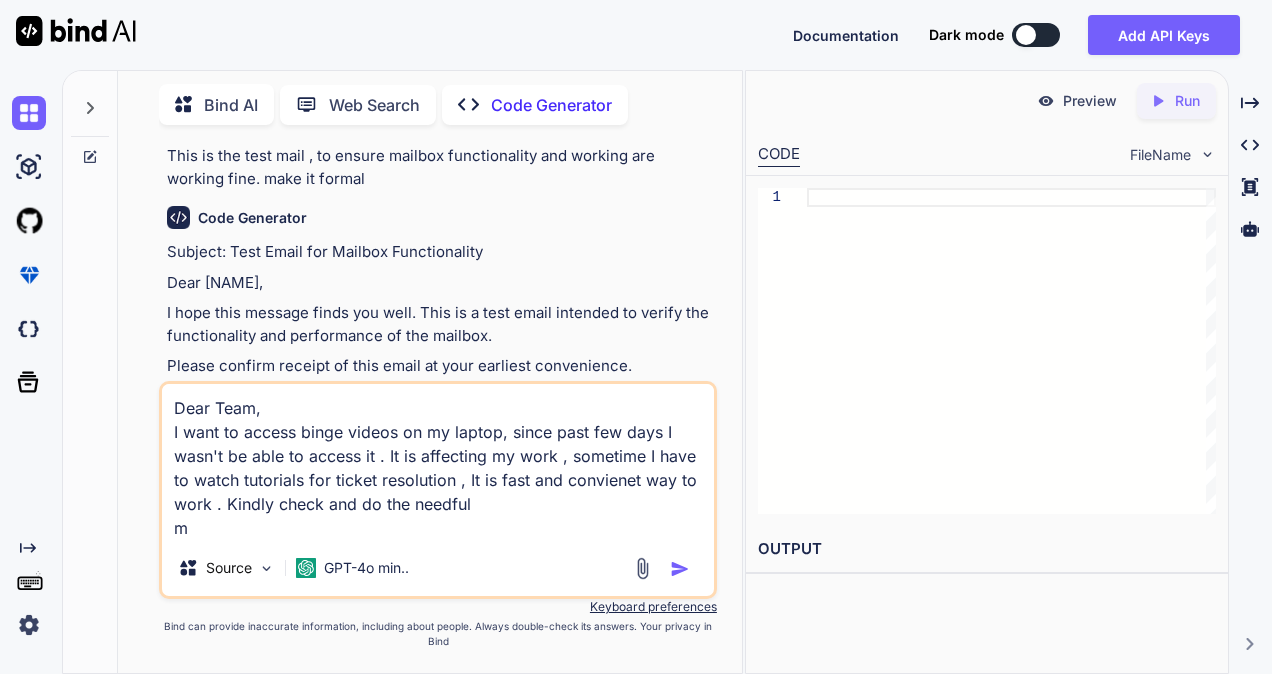 type on "Dear Team,
I want to access binge videos on my laptop, since past few days I wasn't be able to access it . It is affecting my work , sometime I have to watch tutorials for ticket resolution , It is fast and convienet way to work . Kindly check and do the needful
ma" 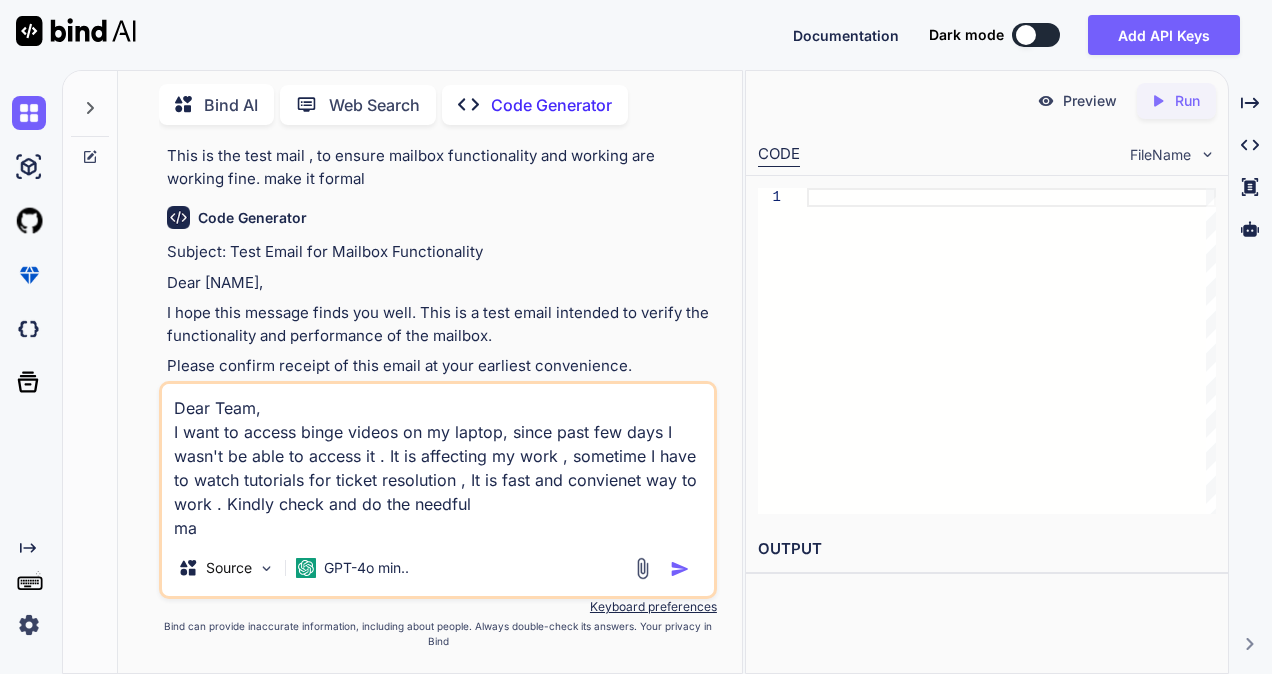 type on "Dear Team,
I want to access binge videos on my laptop, since past few days I wasn't be able to access it . It is affecting my work , sometime I have to watch tutorials for ticket resolution , It is fast and convienet way to work . Kindly check and do the needful
mak" 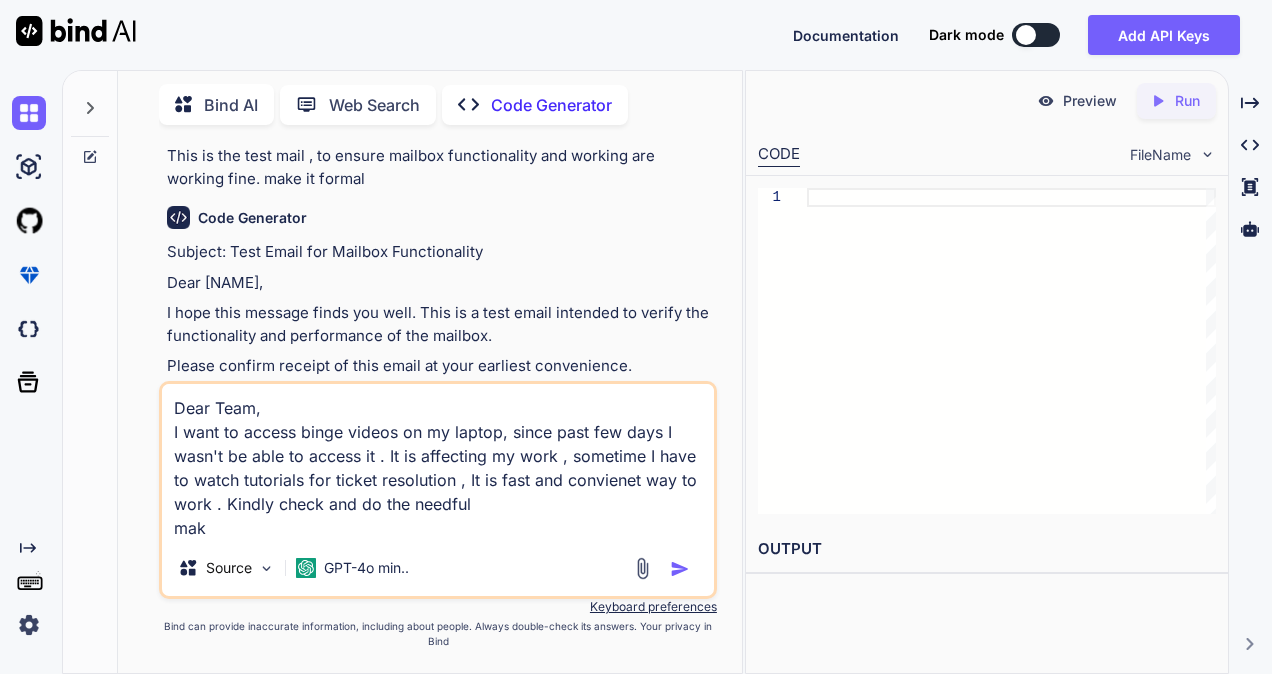 type on "Dear Team,
I want to access binge videos on my laptop, since past few days I wasn't be able to access it . It is affecting my work , sometime I have to watch tutorials for ticket resolution , It is fast and convienet way to work . Kindly check and do the needful
make" 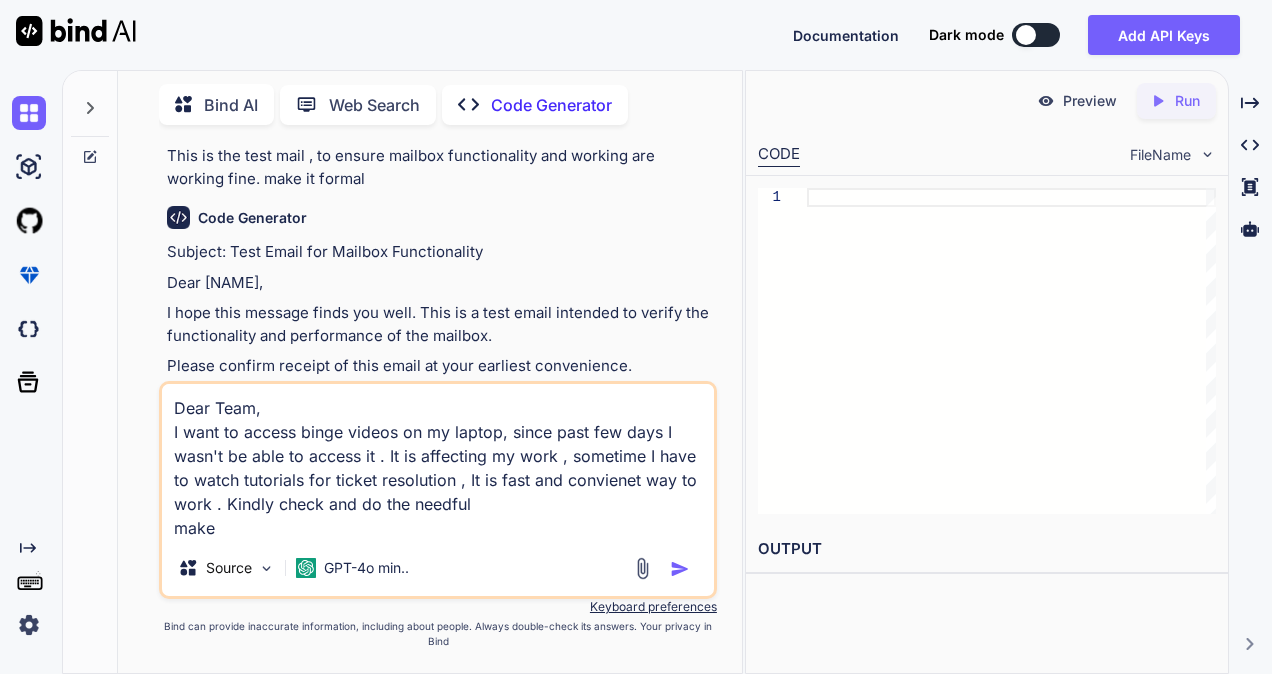 type on "Dear Team,
I want to access binge videos on my laptop, since past few days I wasn't be able to access it . It is affecting my work , sometime I have to watch tutorials for ticket resolution , It is fast and convienet way to work . Kindly check and do the needful
make" 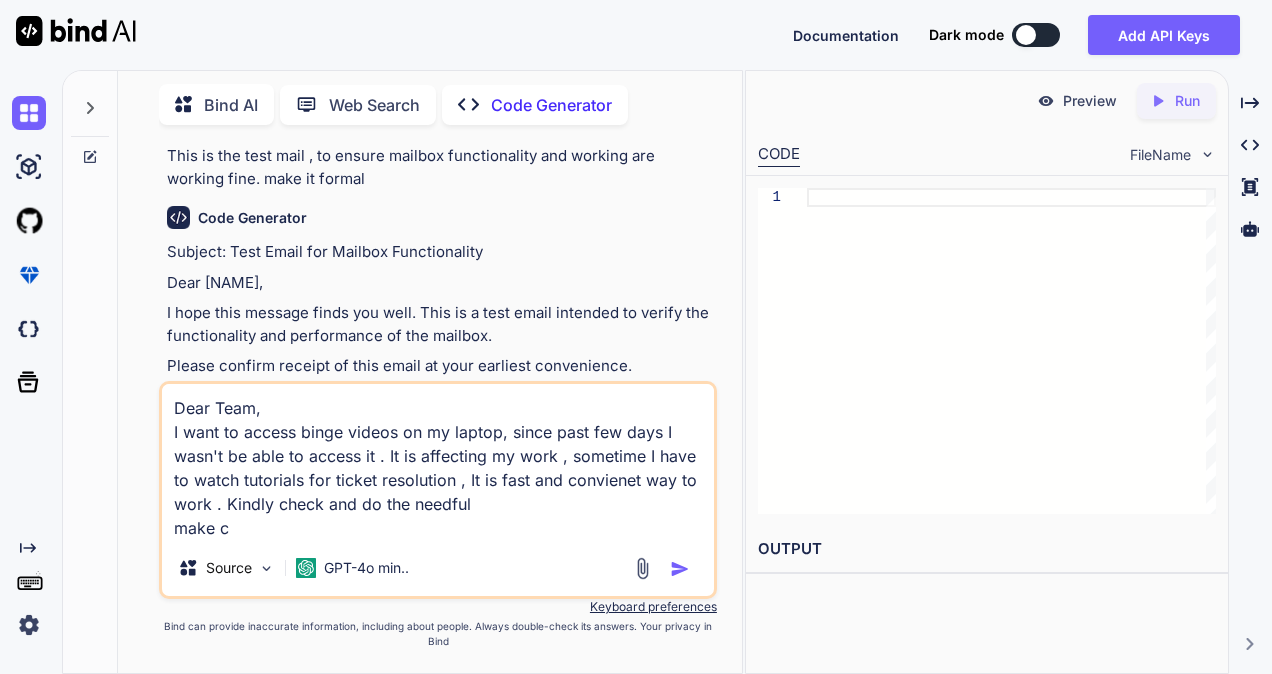 type on "Dear Team,
I want to access binge videos on my laptop, since past few days I wasn't be able to access it . It is affecting my work , sometime I have to watch tutorials for ticket resolution , It is fast and convienet way to work . Kindly check and do the needful
make co" 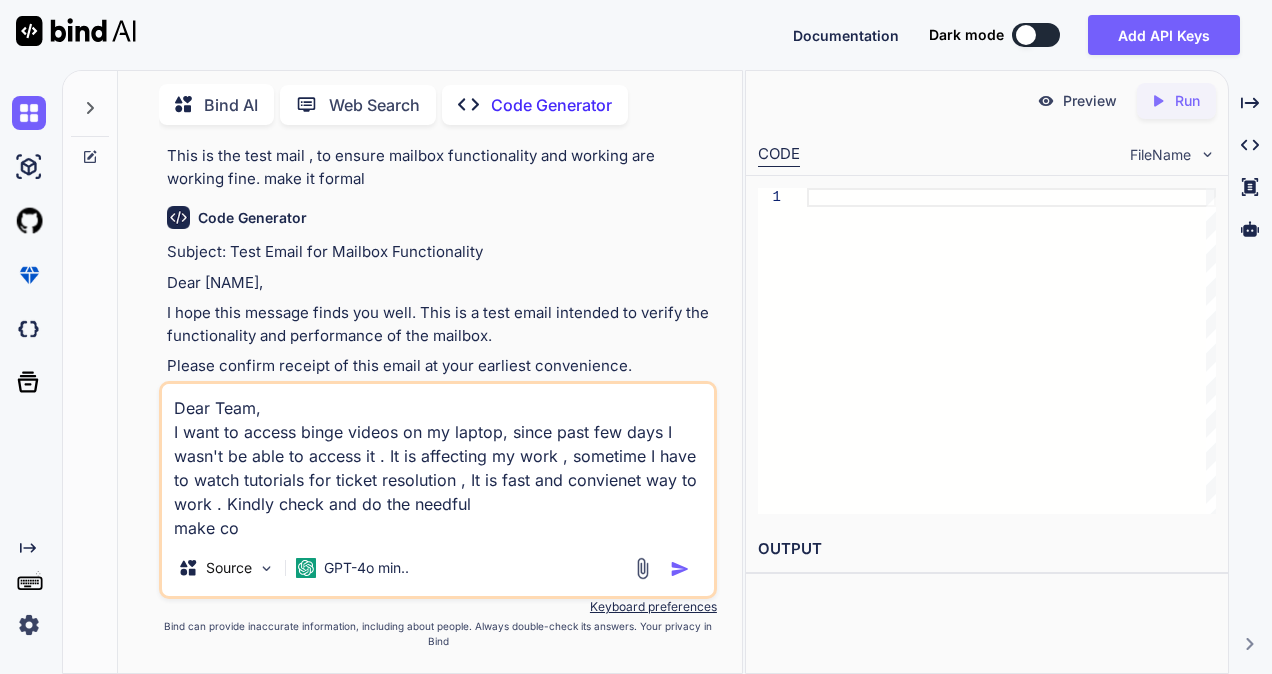 type on "Dear Team,
I want to access binge videos on my laptop, since past few days I wasn't be able to access it . It is affecting my work , sometime I have to watch tutorials for ticket resolution , It is fast and convienet way to work . Kindly check and do the needful
make coo" 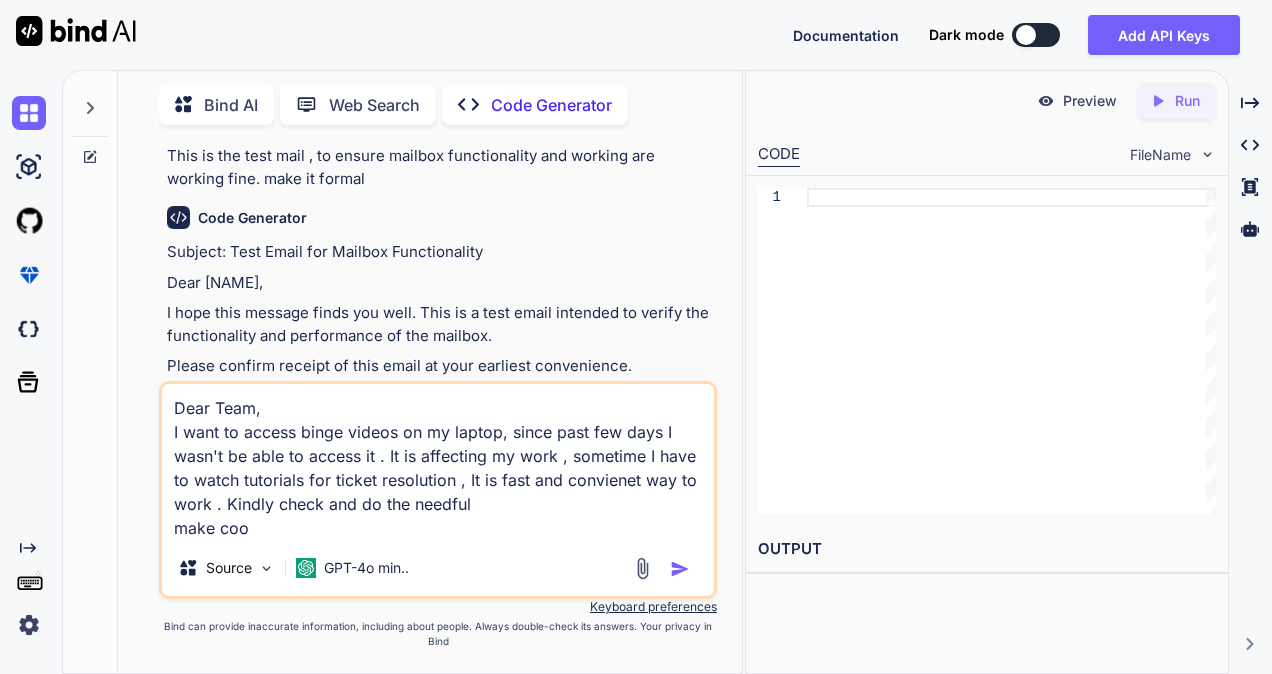 type on "x" 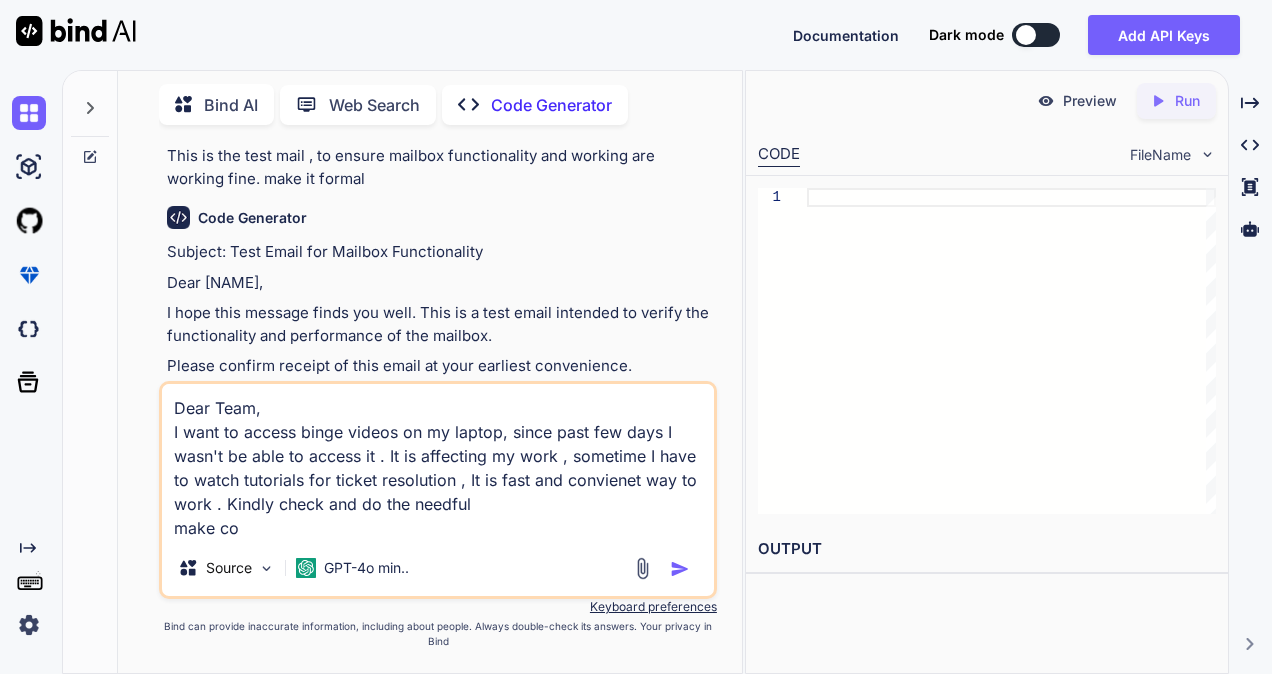 type on "Dear Team,
I want to access binge videos on my laptop, since past few days I wasn't be able to access it . It is affecting my work , sometime I have to watch tutorials for ticket resolution , It is fast and convienet way to work . Kindly check and do the needful
make cor" 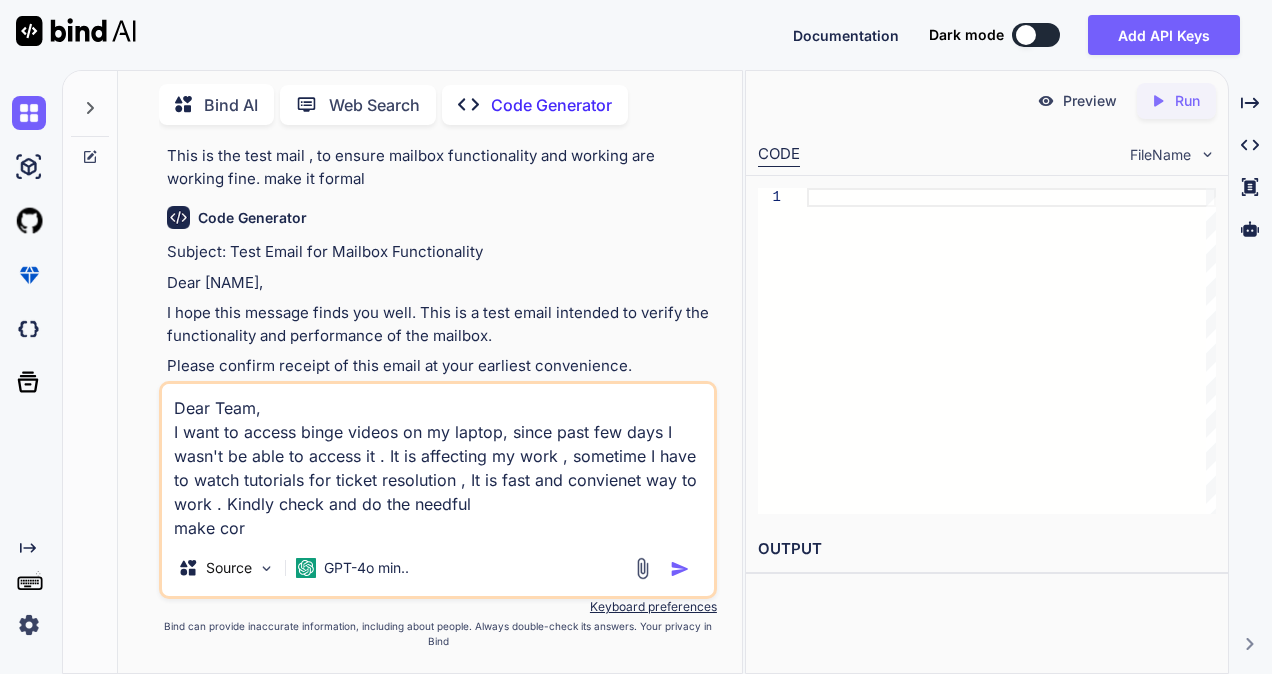 type on "Dear Team,
I want to access binge videos on my laptop, since past few days I wasn't be able to access it . It is affecting my work , sometime I have to watch tutorials for ticket resolution , It is fast and convienet way to work . Kindly check and do the needful
make corr" 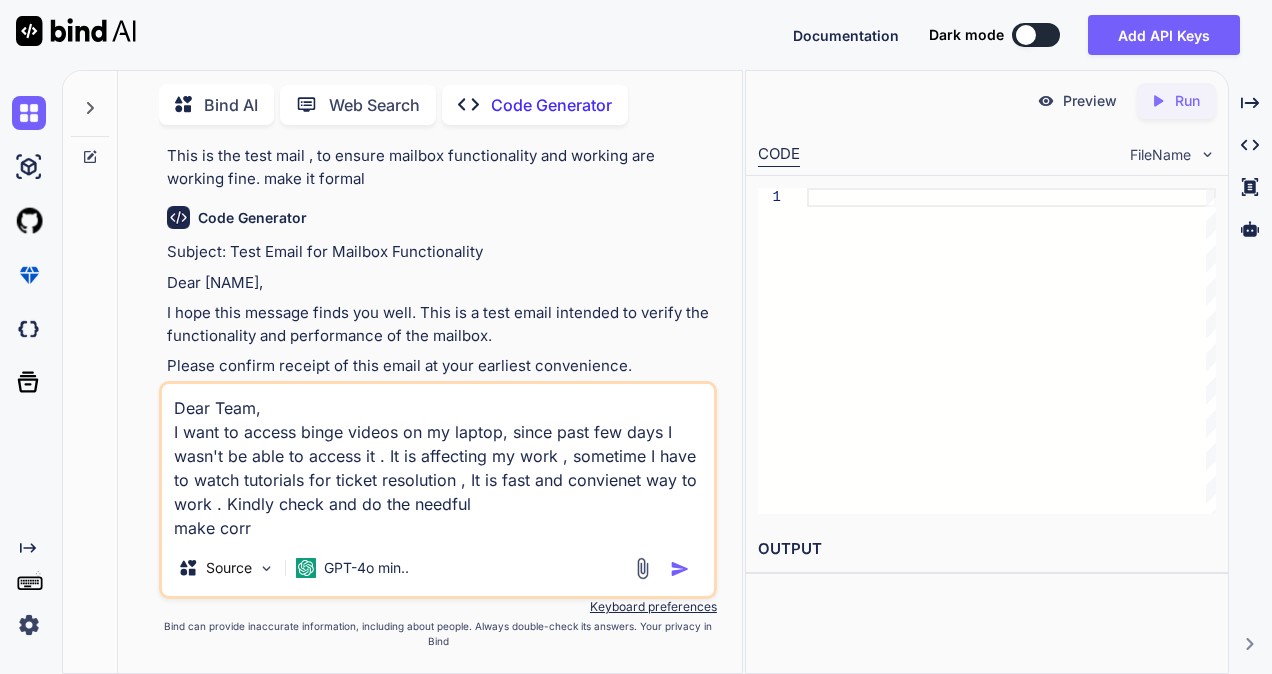 type on "Dear Team,
I want to access binge videos on my laptop, since past few days I wasn't be able to access it . It is affecting my work , sometime I have to watch tutorials for ticket resolution , It is fast and convienet way to work . Kindly check and do the needful
make corre" 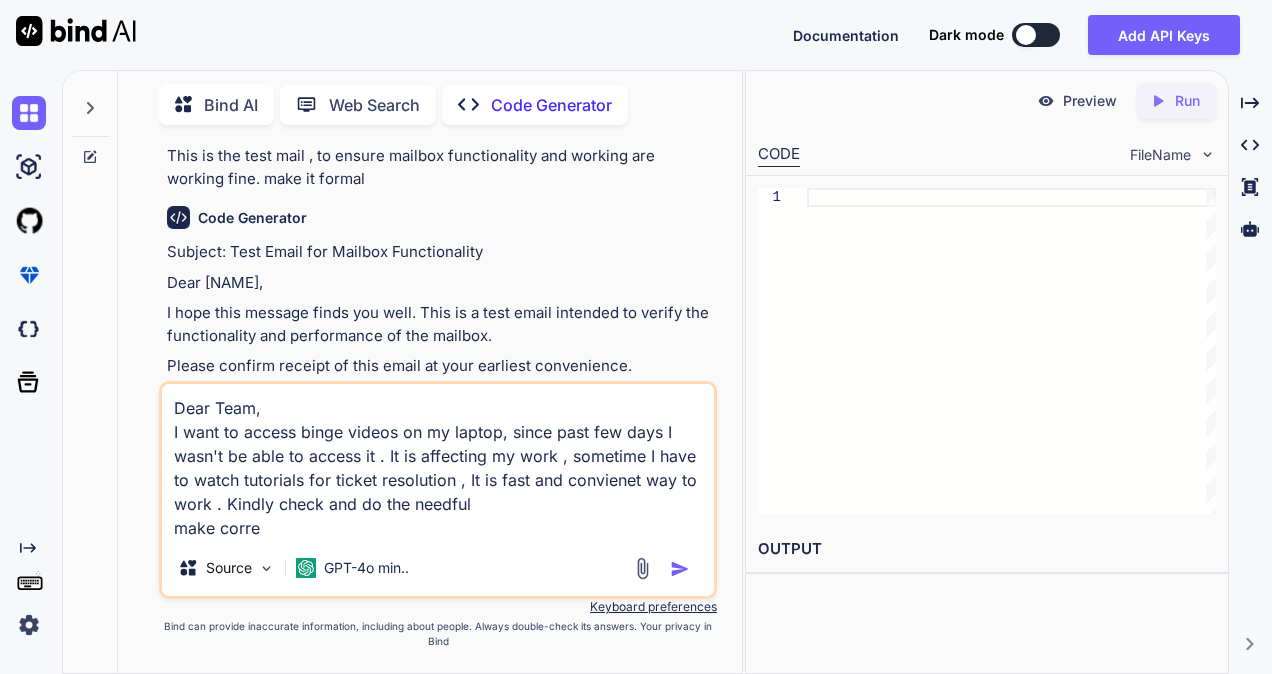 type on "Dear Team,
I want to access binge videos on my laptop, since past few days I wasn't be able to access it . It is affecting my work , sometime I have to watch tutorials for ticket resolution , It is fast and convienet way to work . Kindly check and do the needful
make correc" 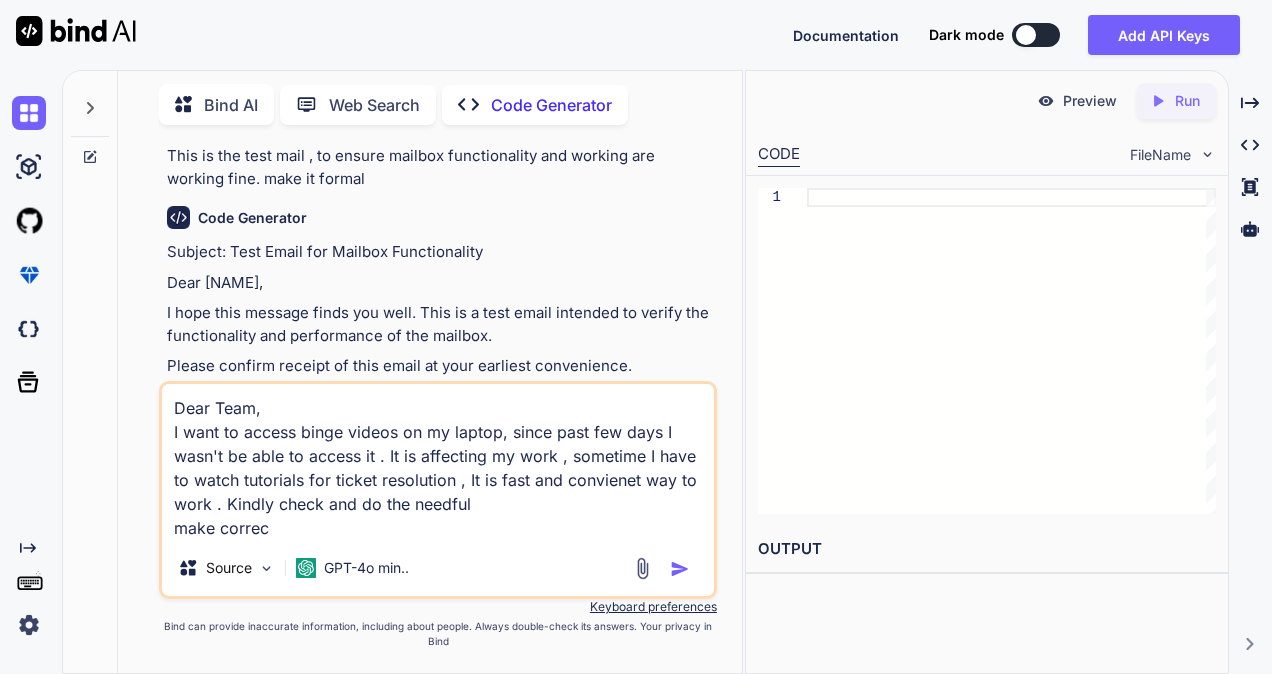 type on "Dear Team,
I want to access binge videos on my laptop, since past few days I wasn't be able to access it . It is affecting my work , sometime I have to watch tutorials for ticket resolution , It is fast and convienet way to work . Kindly check and do the needful
make correct" 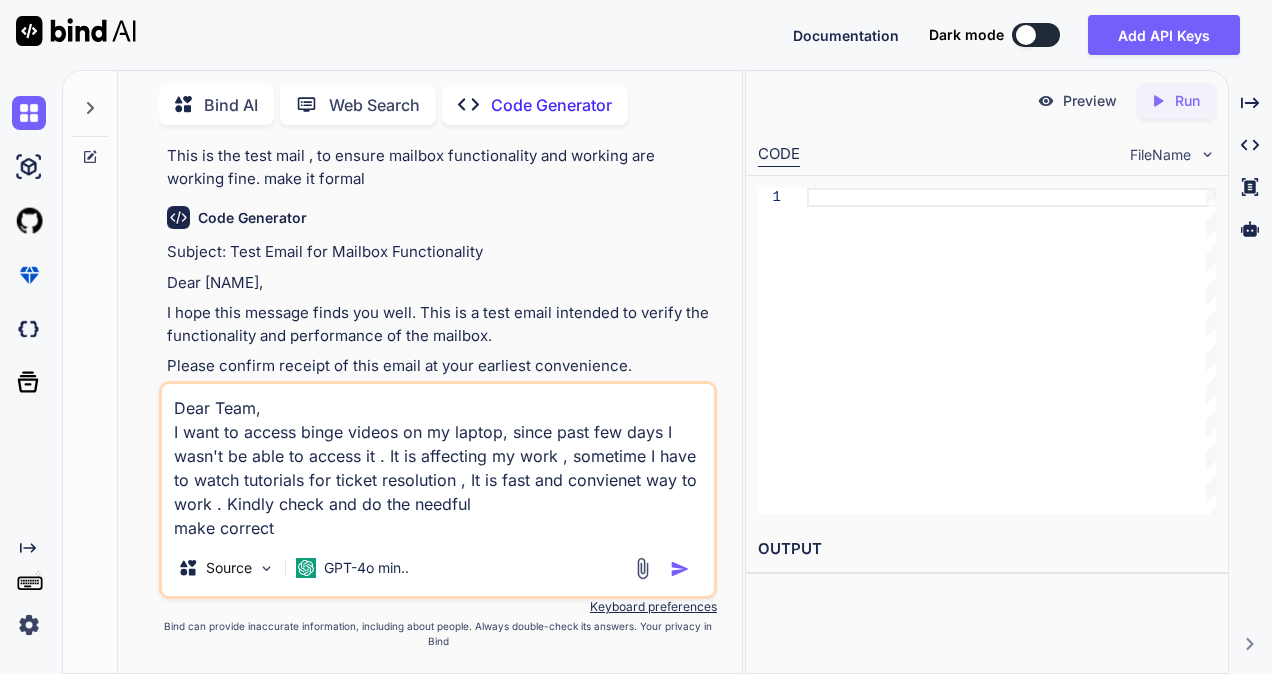 type on "x" 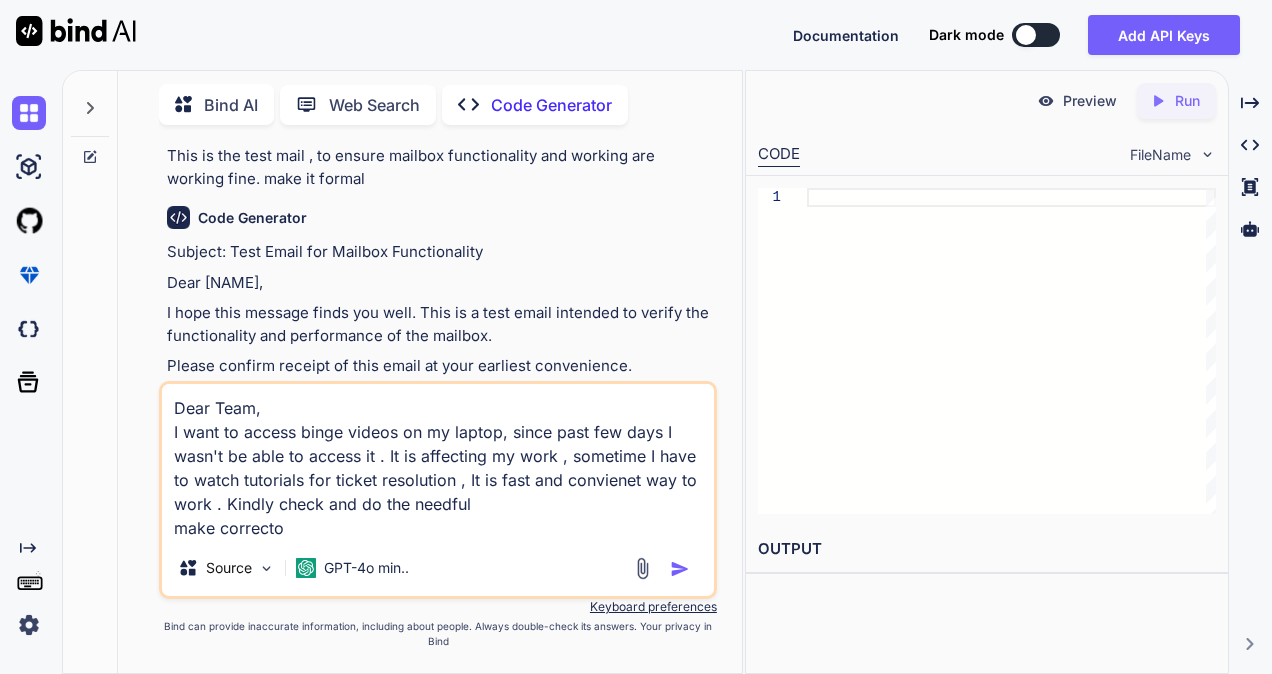 type on "Dear Team,
I want to access binge videos on my laptop, since past few days I wasn't be able to access it . It is affecting my work , sometime I have to watch tutorials for ticket resolution , It is fast and convienet way to work . Kindly check and do the needful
make correct" 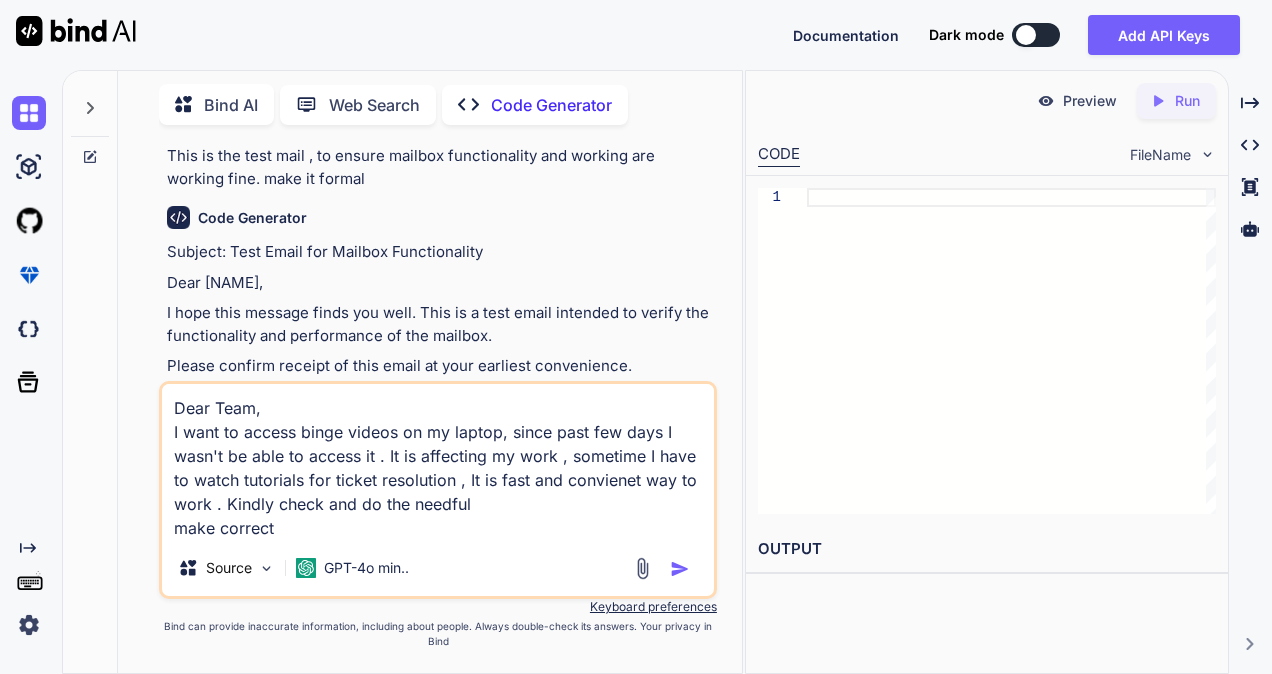 type on "Dear Team,
I want to access binge videos on my laptop, since past few days I wasn't be able to access it . It is affecting my work , sometime I have to watch tutorials for ticket resolution , It is fast and convienet way to work . Kindly check and do the needful
make correcti" 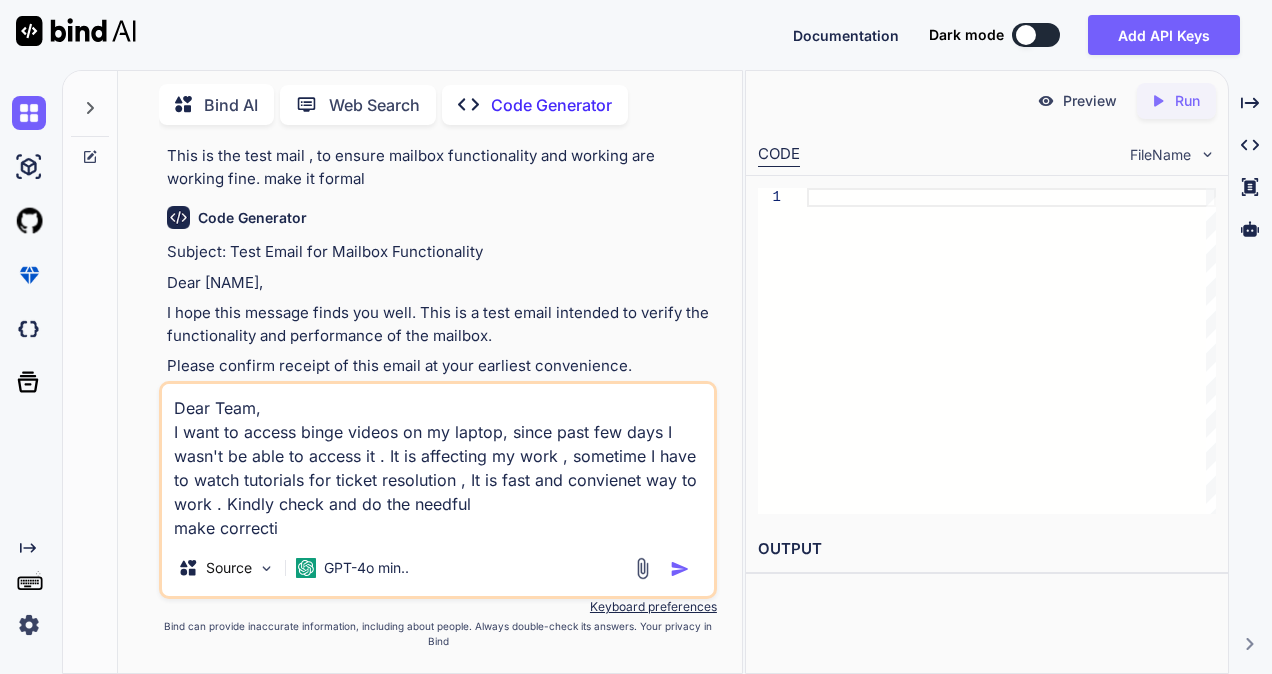 type on "Dear Team,
I want to access binge videos on my laptop, since past few days I wasn't be able to access it . It is affecting my work , sometime I have to watch tutorials for ticket resolution , It is fast and convienet way to work . Kindly check and do the needful
make correctio" 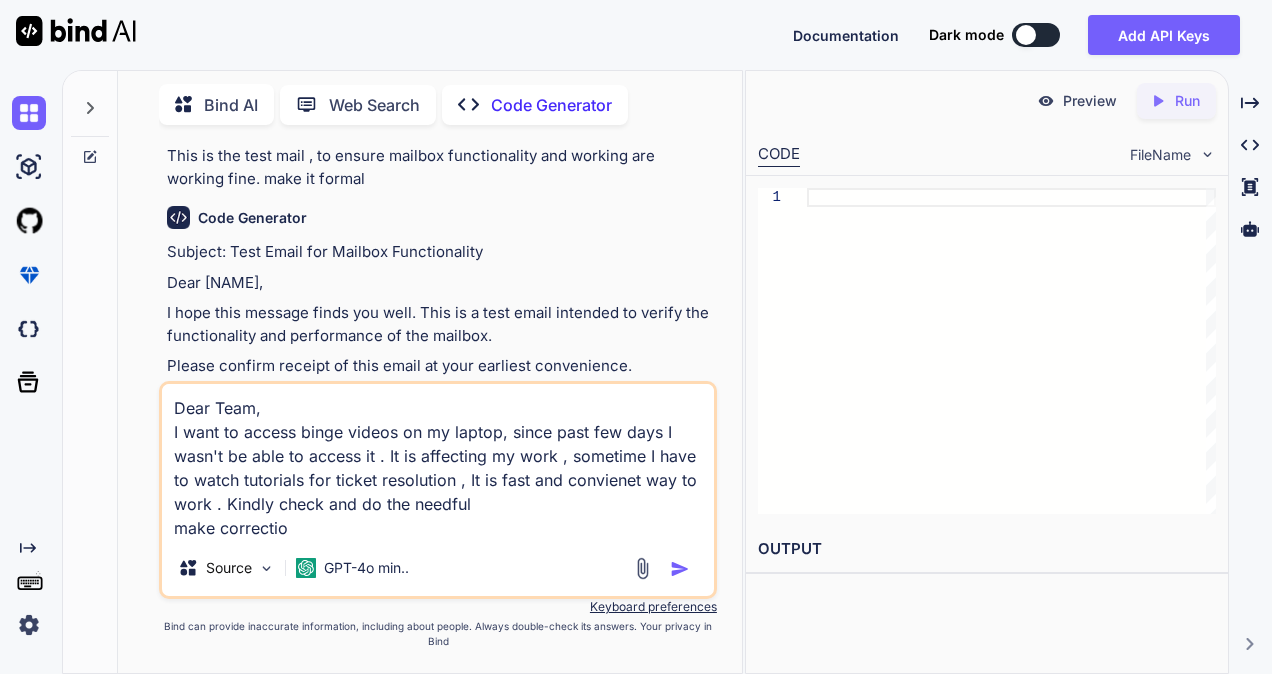 type on "Dear Team,
I want to access binge videos on my laptop, since past few days I wasn't be able to access it . It is affecting my work , sometime I have to watch tutorials for ticket resolution , It is fast and convienet way to work . Kindly check and do the needful
make correction" 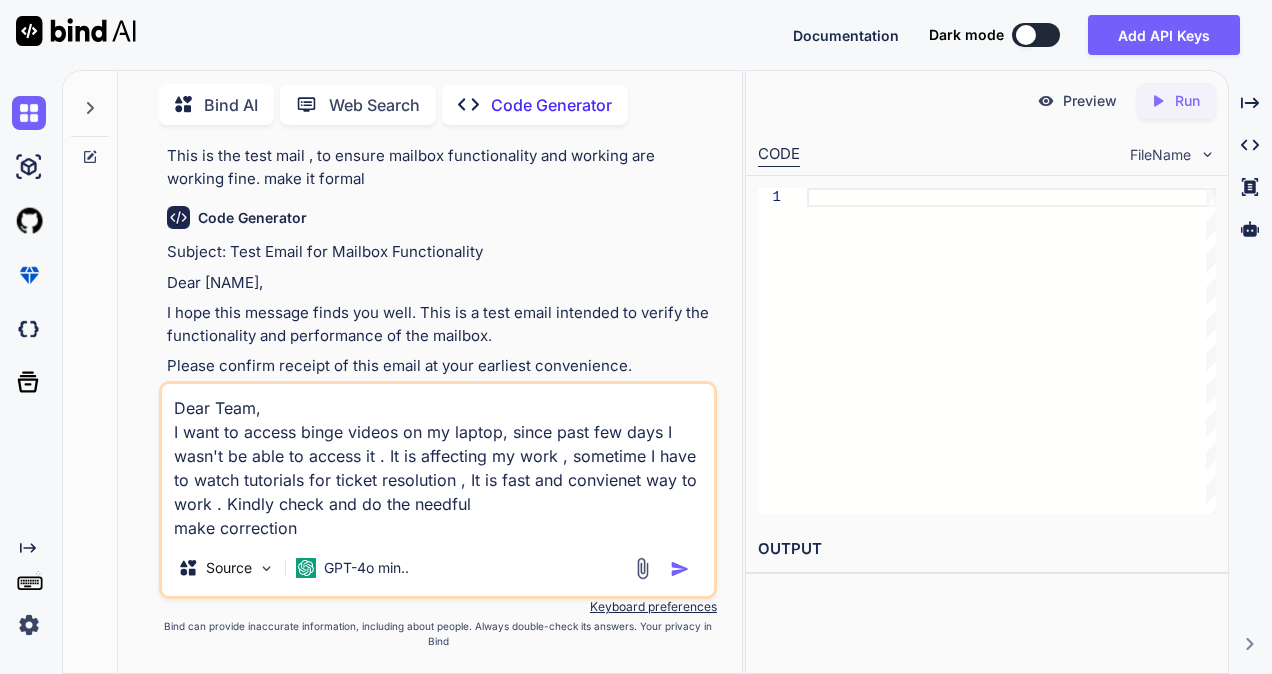 type on "Dear Team,
I want to access binge videos on my laptop, since past few days I wasn't be able to access it . It is affecting my work , sometime I have to watch tutorials for ticket resolution , It is fast and convienet way to work . Kindly check and do the needful
make correction" 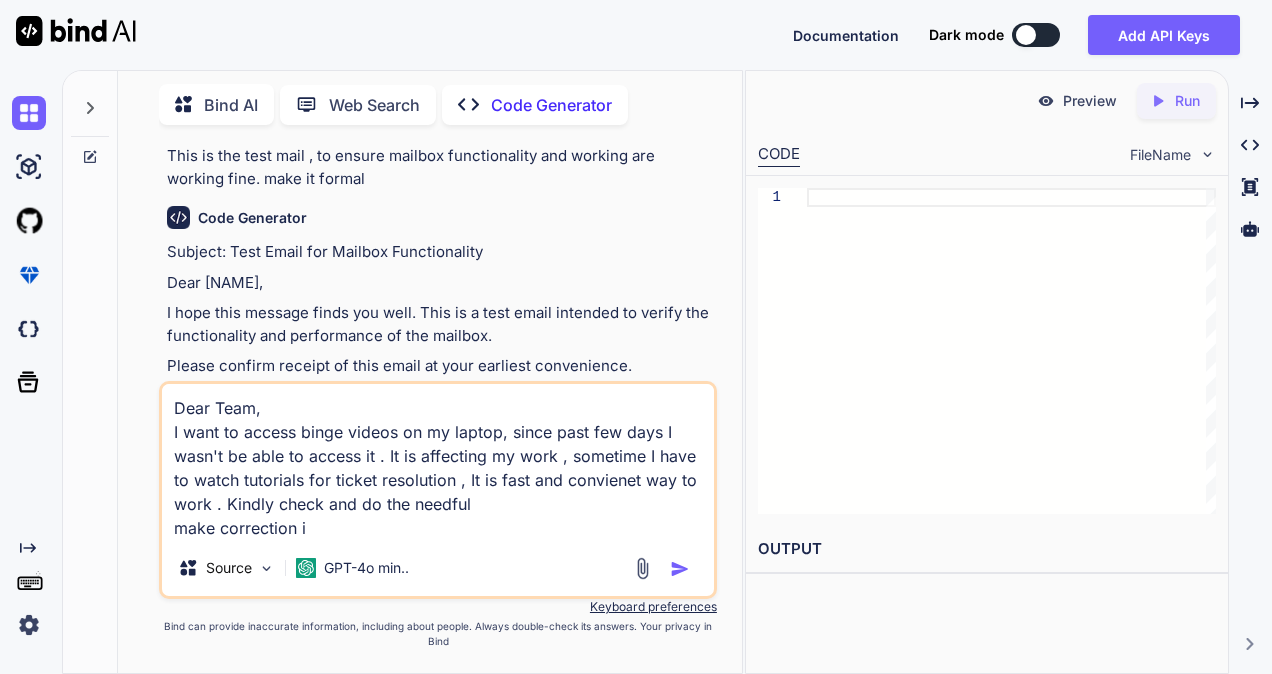 type on "Dear Team,
I want to access binge videos on my laptop, since past few days I wasn't be able to access it . It is affecting my work , sometime I have to watch tutorials for ticket resolution , It is fast and convienet way to work . Kindly check and do the needful
make correction in" 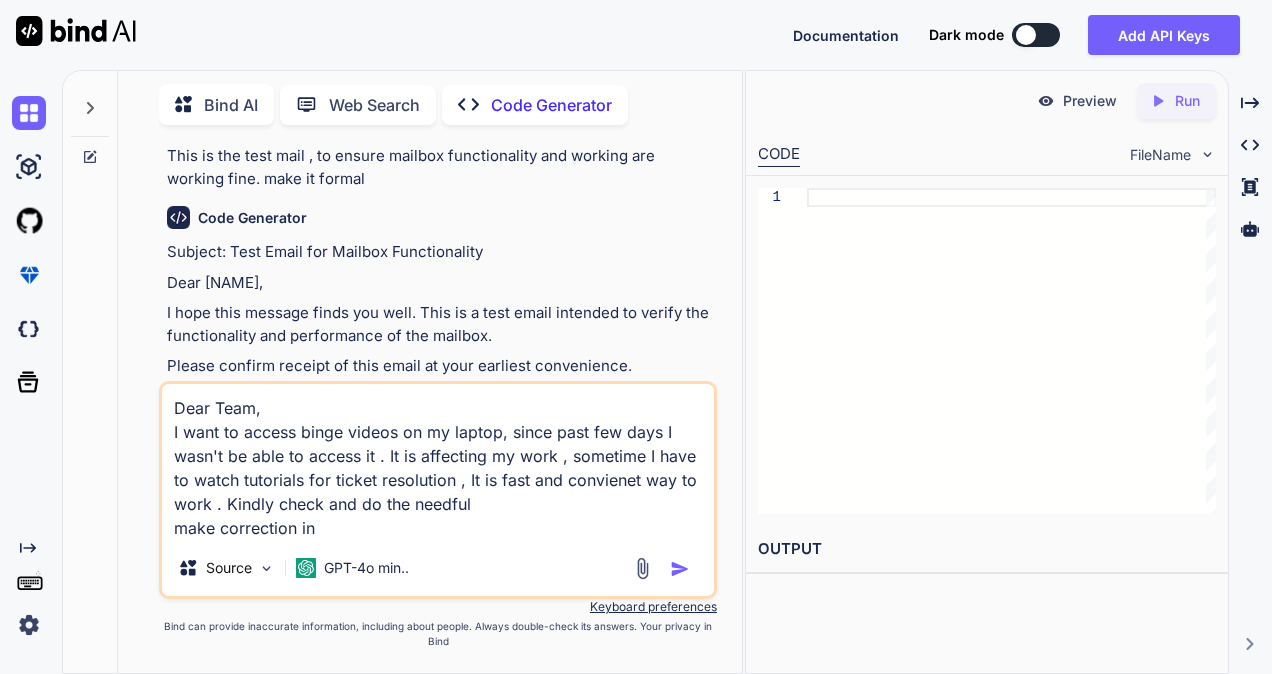 type on "Dear Team,
I want to access binge videos on my laptop, since past few days I wasn't be able to access it . It is affecting my work , sometime I have to watch tutorials for ticket resolution , It is fast and convienet way to work . Kindly check and do the needful
make correction in" 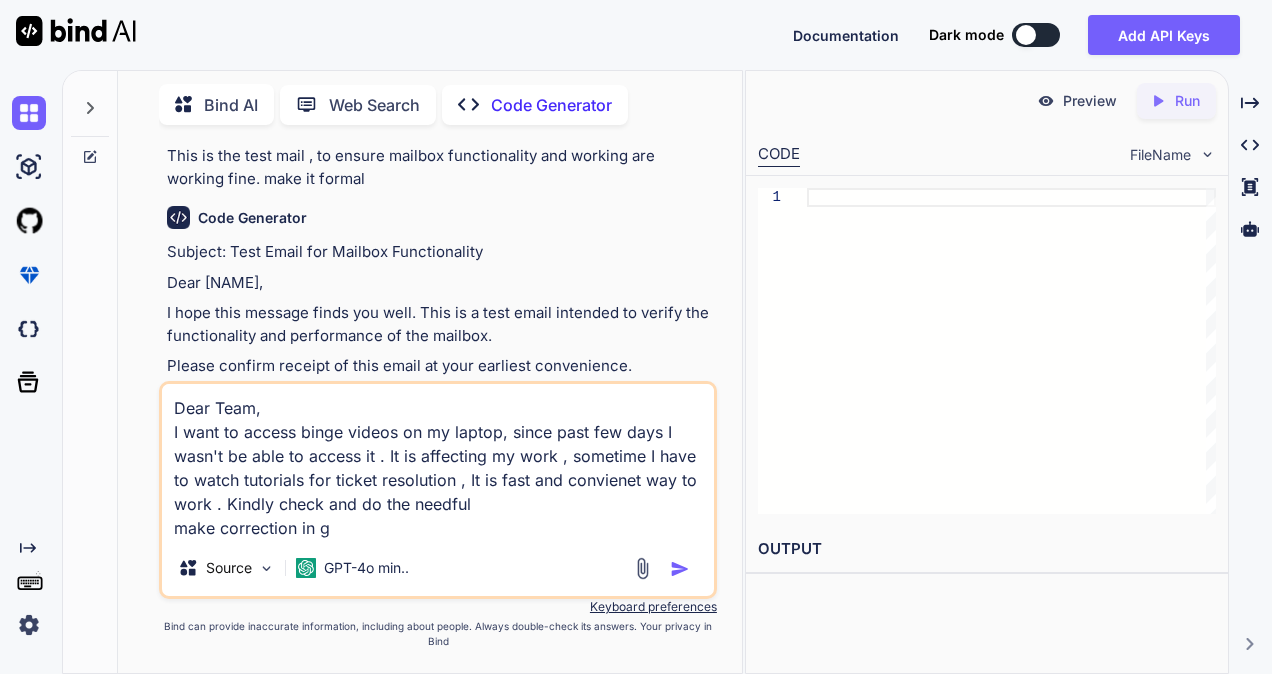 type on "x" 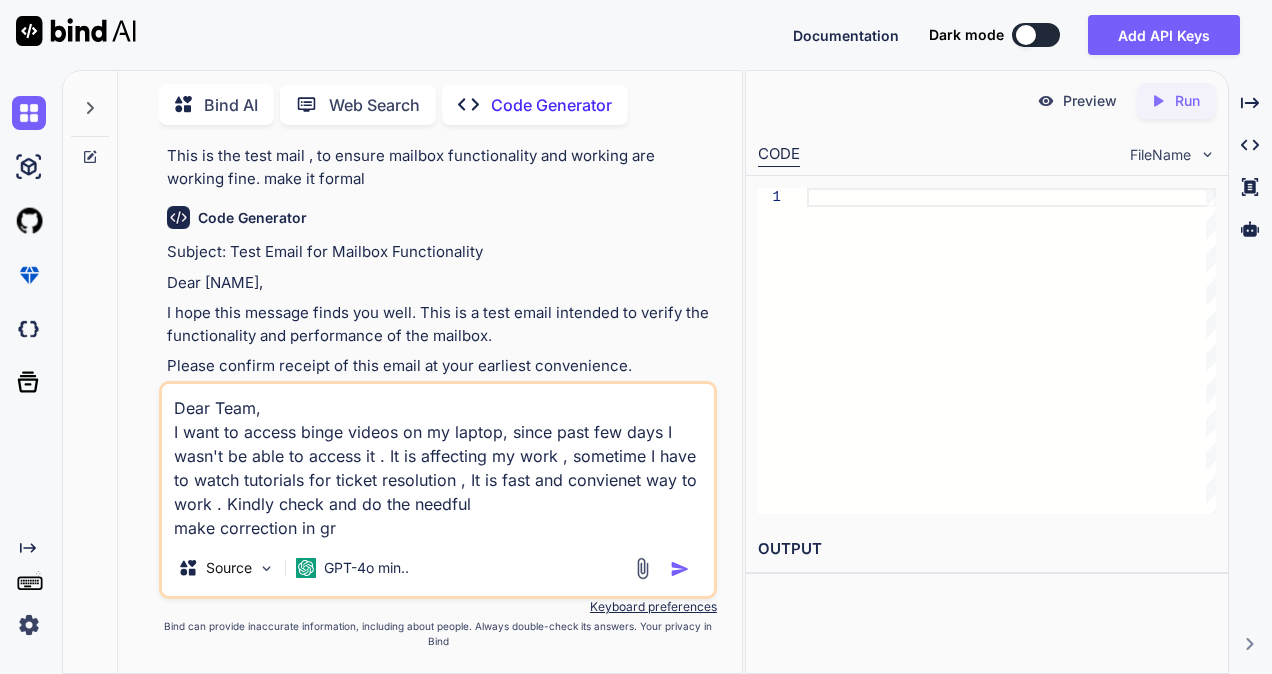 type on "Dear Team,
I want to access binge videos on my laptop, since past few days I wasn't be able to access it . It is affecting my work , sometime I have to watch tutorials for ticket resolution , It is fast and convienet way to work . Kindly check and do the needful
make correction in gra" 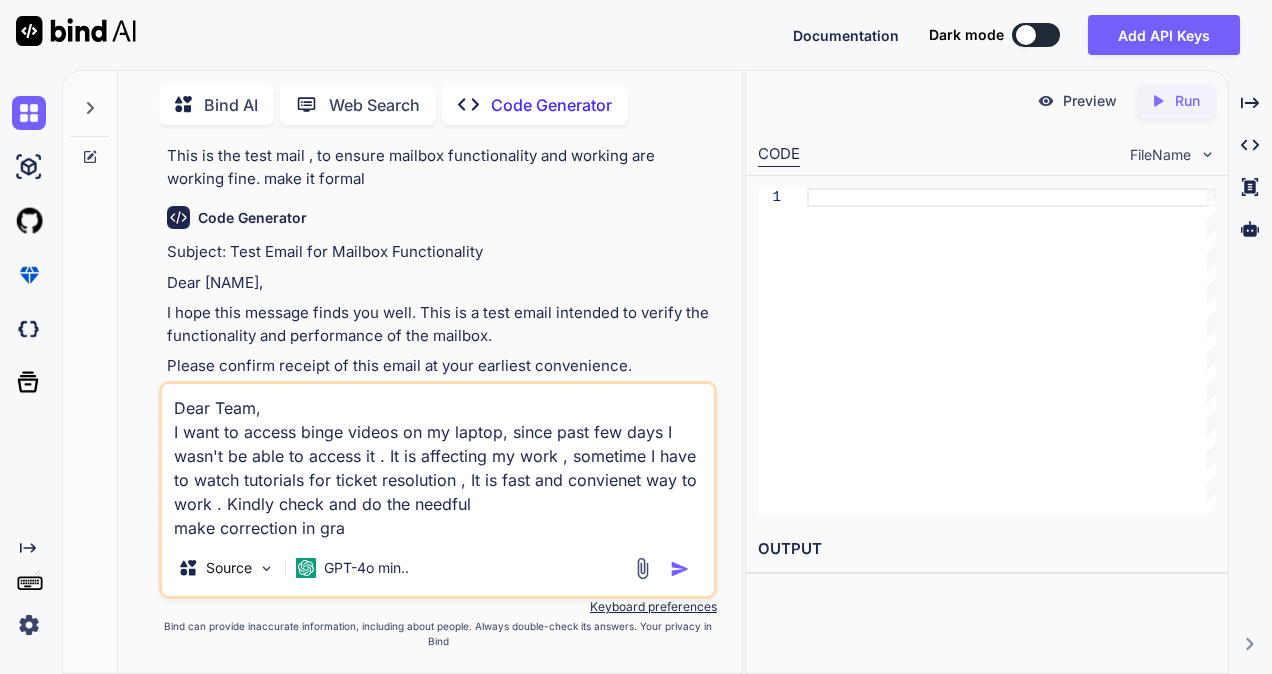 type on "Dear Team,
I want to access binge videos on my laptop, since past few days I wasn't be able to access it . It is affecting my work , sometime I have to watch tutorials for ticket resolution , It is fast and convienet way to work . Kindly check and do the needful
make correction in gram" 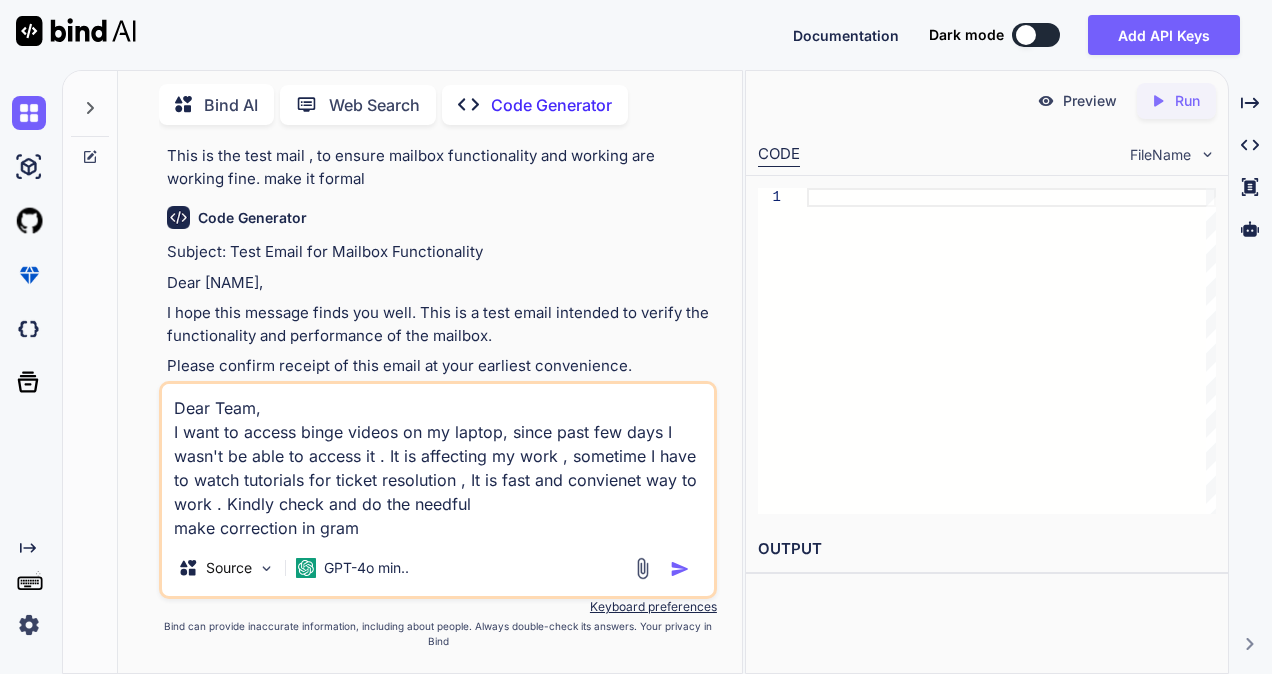 type on "Dear Team,
I want to access binge videos on my laptop, since past few days I wasn't be able to access it . It is affecting my work , sometime I have to watch tutorials for ticket resolution , It is fast and convienet way to work . Kindly check and do the needful
make correction in gramm" 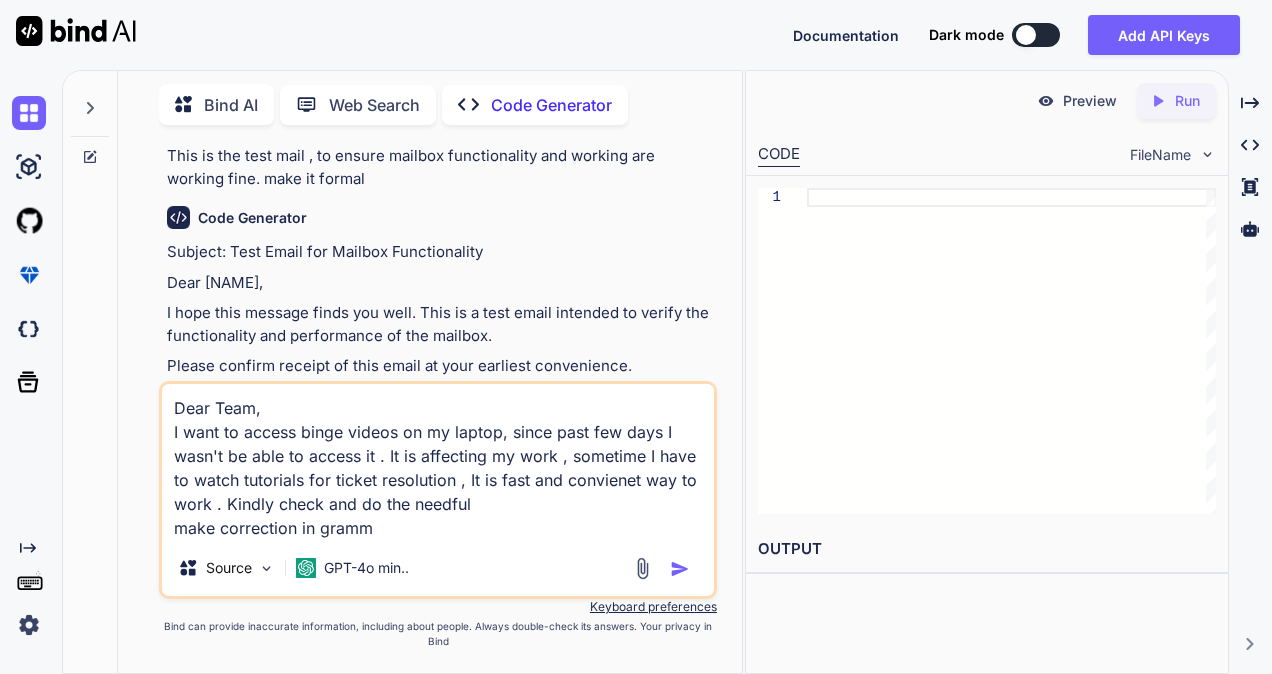 type on "Dear Team,
I want to access binge videos on my laptop, since past few days I wasn't be able to access it . It is affecting my work , sometime I have to watch tutorials for ticket resolution , It is fast and convienet way to work . Kindly check and do the needful
make correction in gramme" 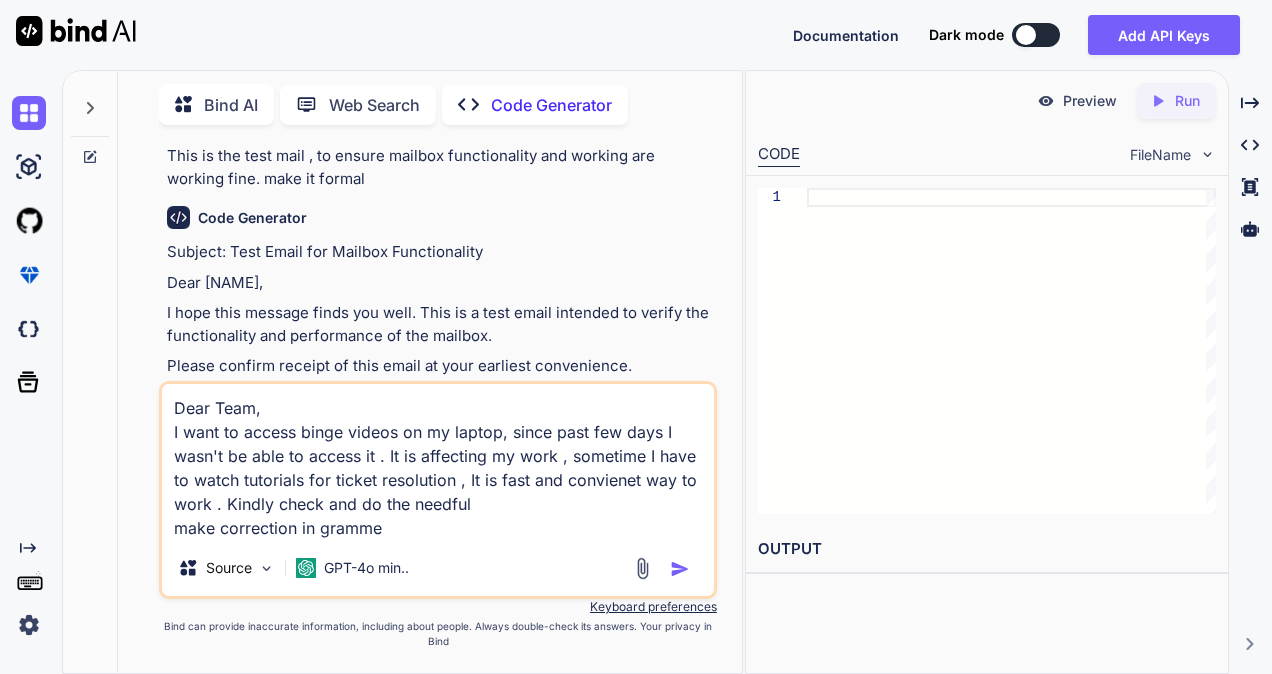 type on "Dear Team,
I want to access binge videos on my laptop, since past few days I wasn't be able to access it . It is affecting my work , sometime I have to watch tutorials for ticket resolution , It is fast and convienet way to work . Kindly check and do the needful
make correction in grammer" 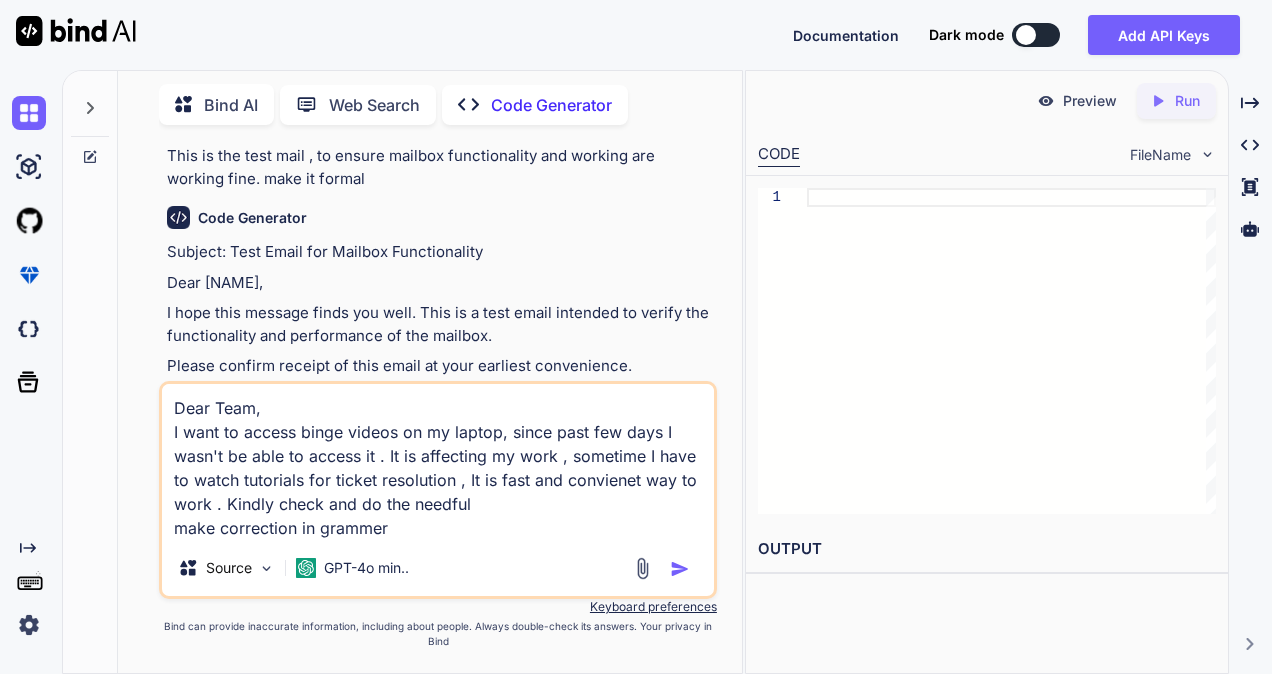 type on "x" 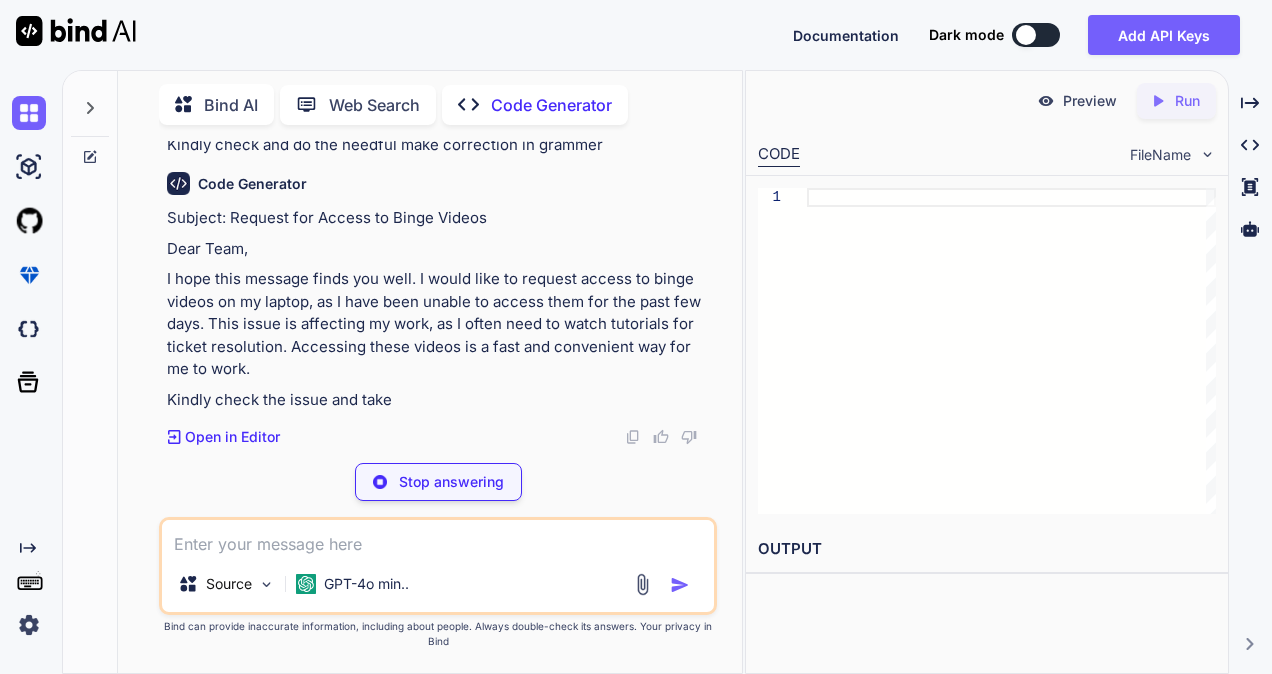 scroll, scrollTop: 1624, scrollLeft: 0, axis: vertical 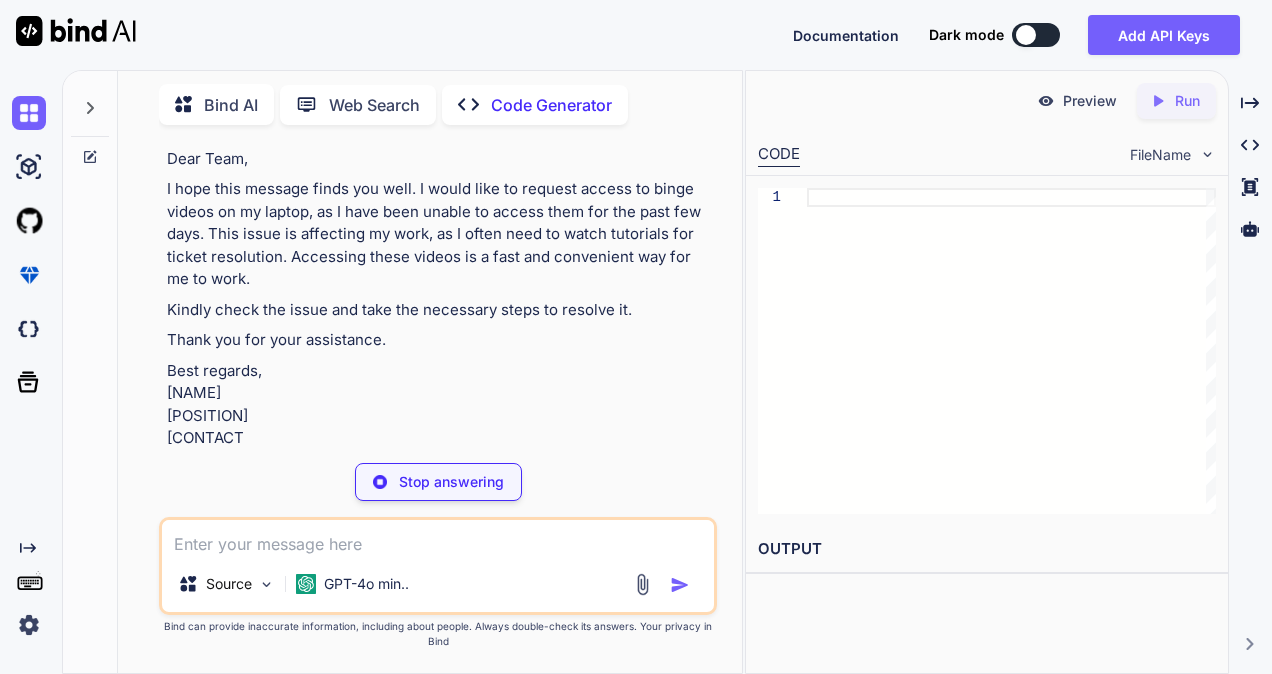 type on "x" 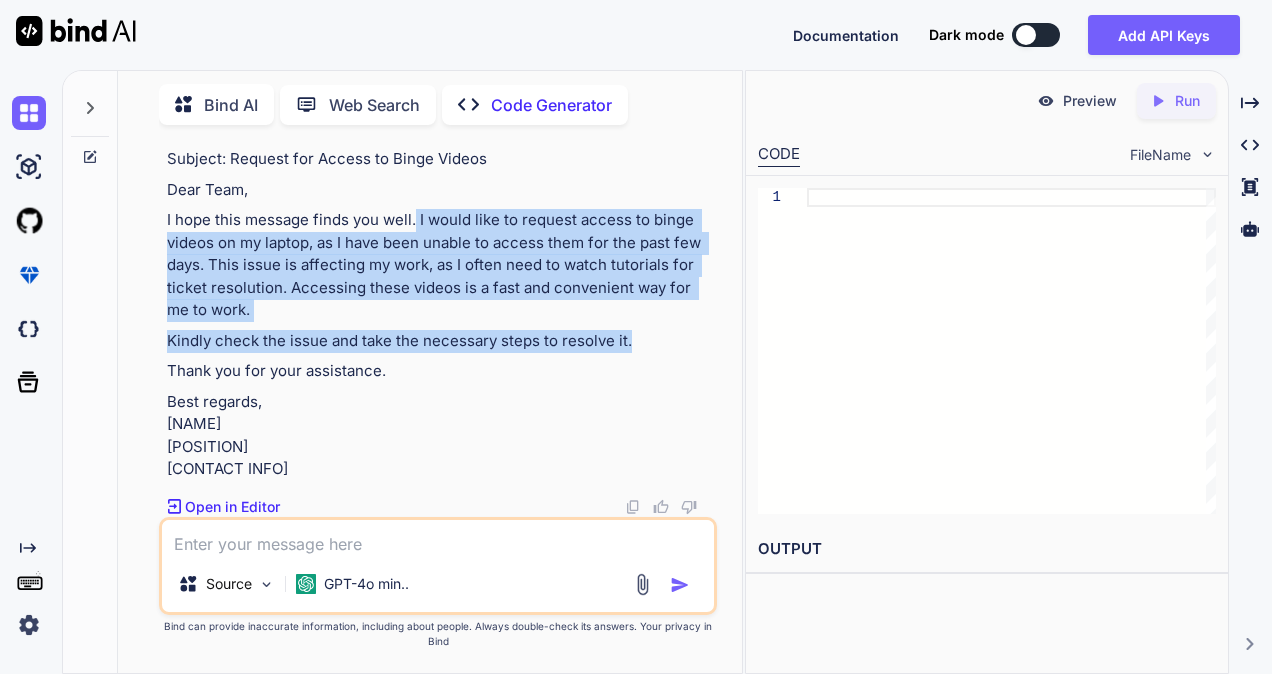 drag, startPoint x: 414, startPoint y: 301, endPoint x: 664, endPoint y: 411, distance: 273.13 